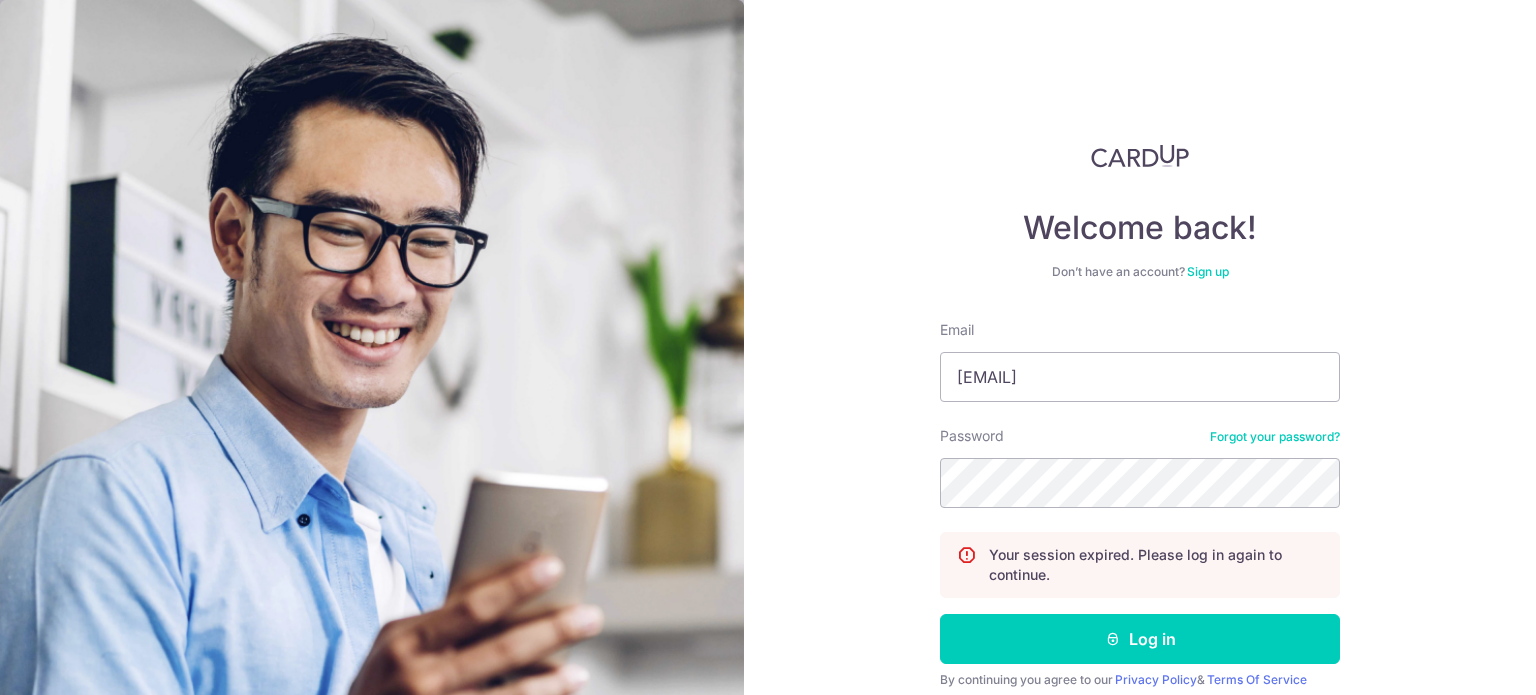 scroll, scrollTop: 0, scrollLeft: 0, axis: both 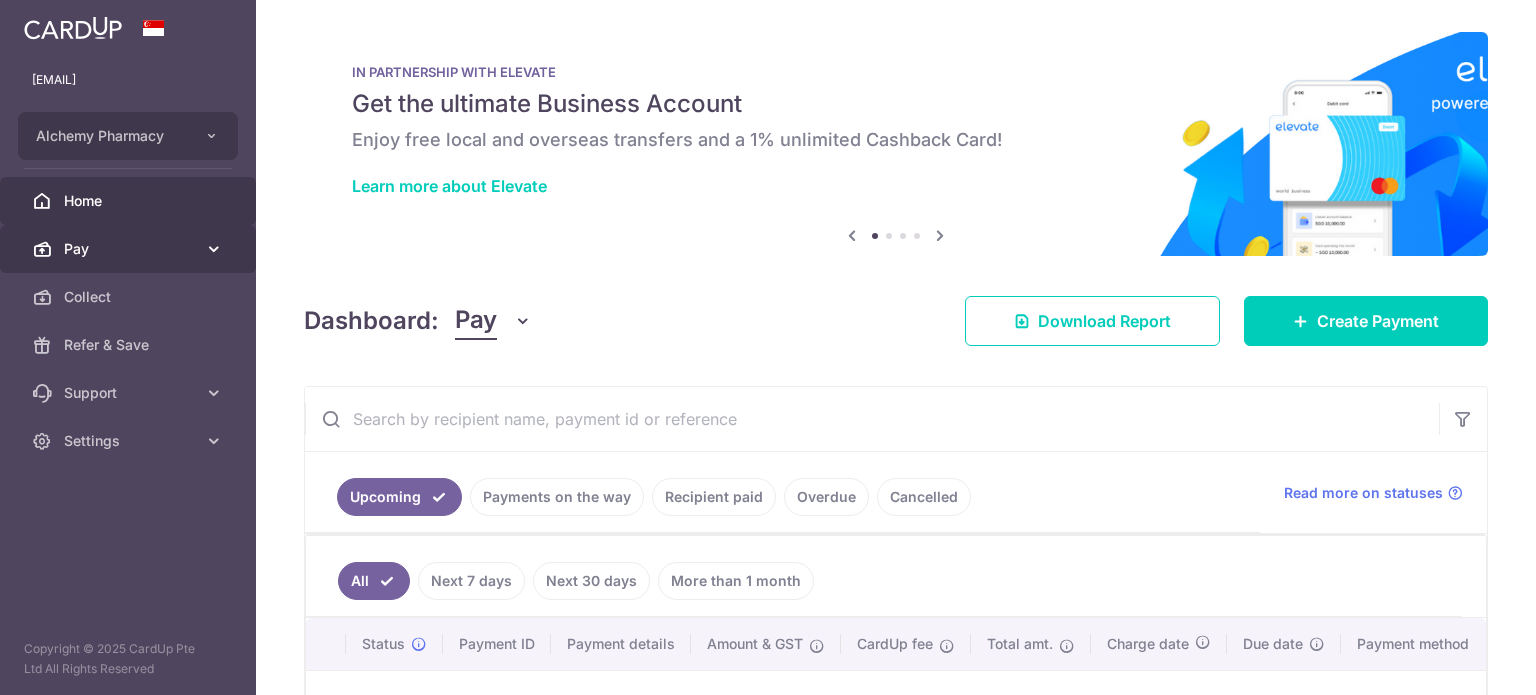 click on "Pay" at bounding box center (130, 249) 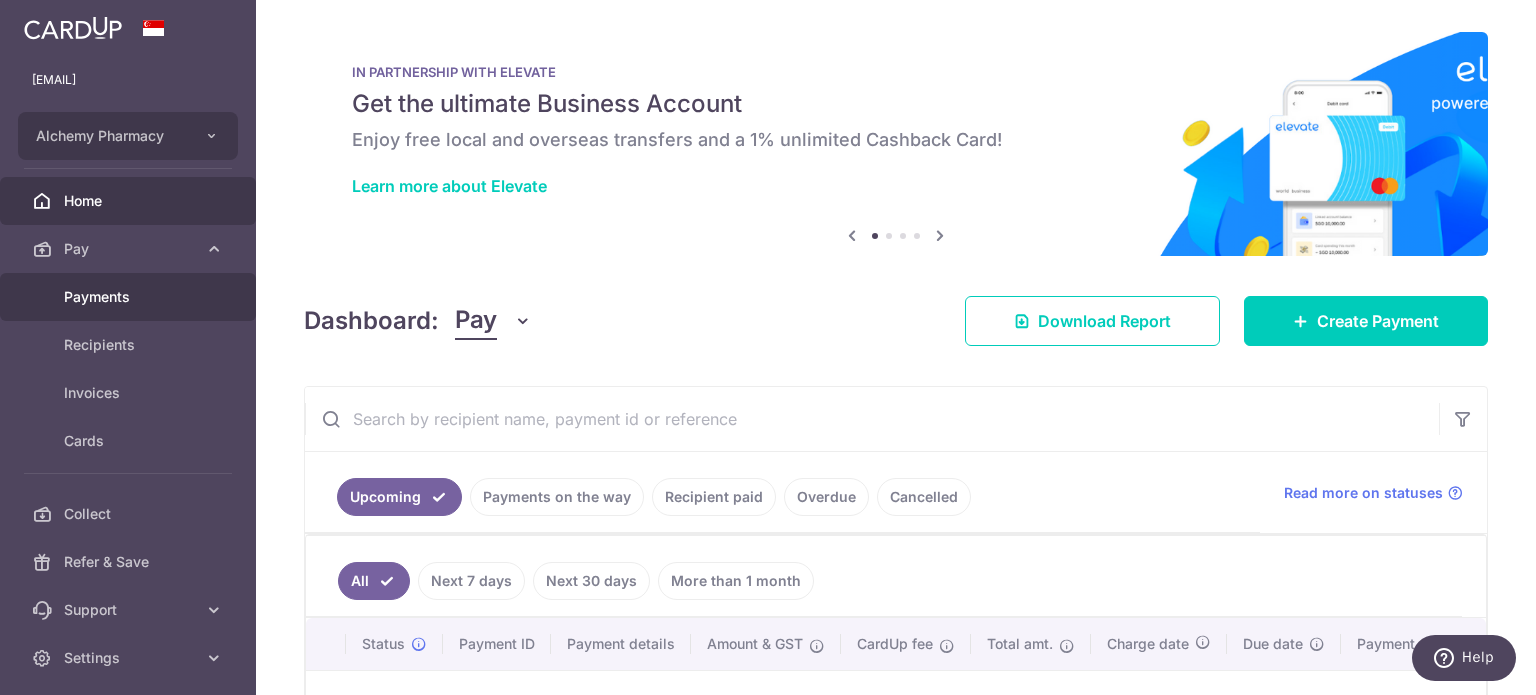 click on "Payments" at bounding box center [130, 297] 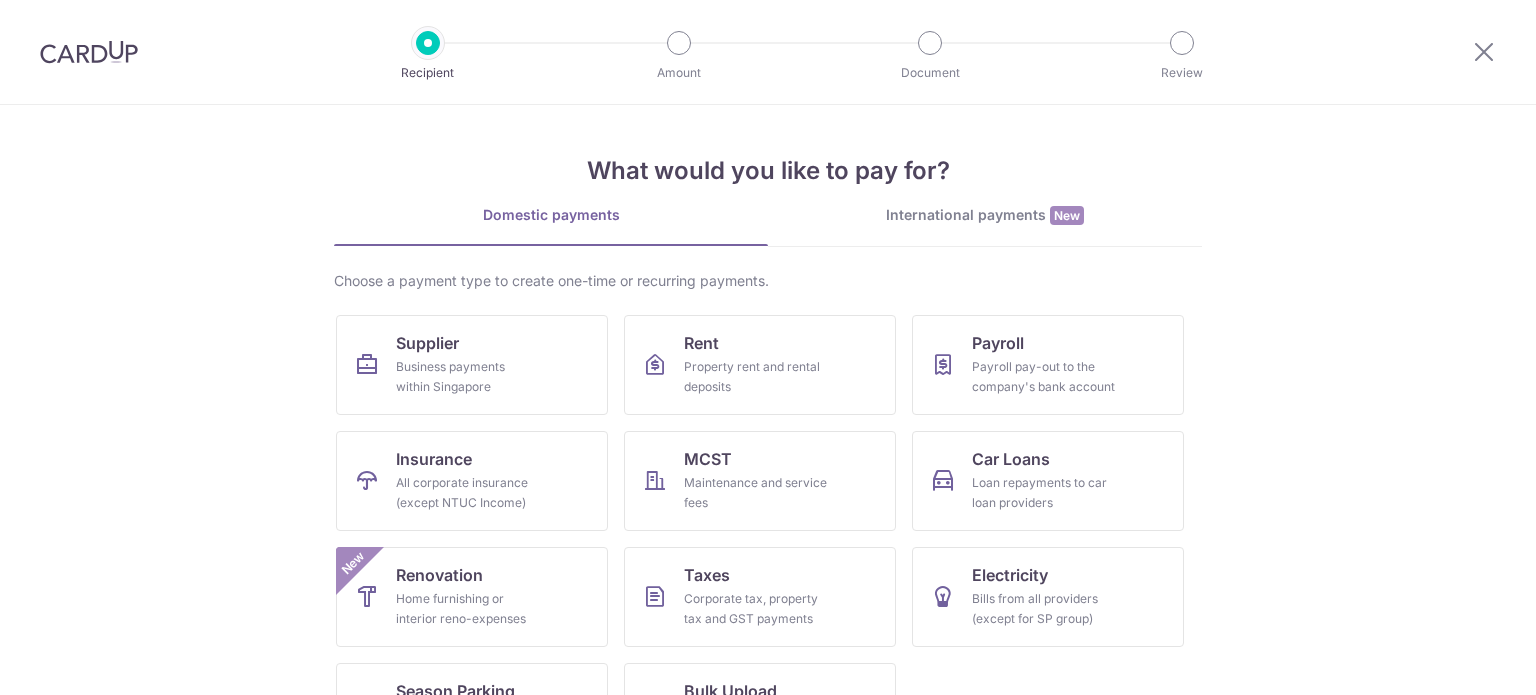 scroll, scrollTop: 0, scrollLeft: 0, axis: both 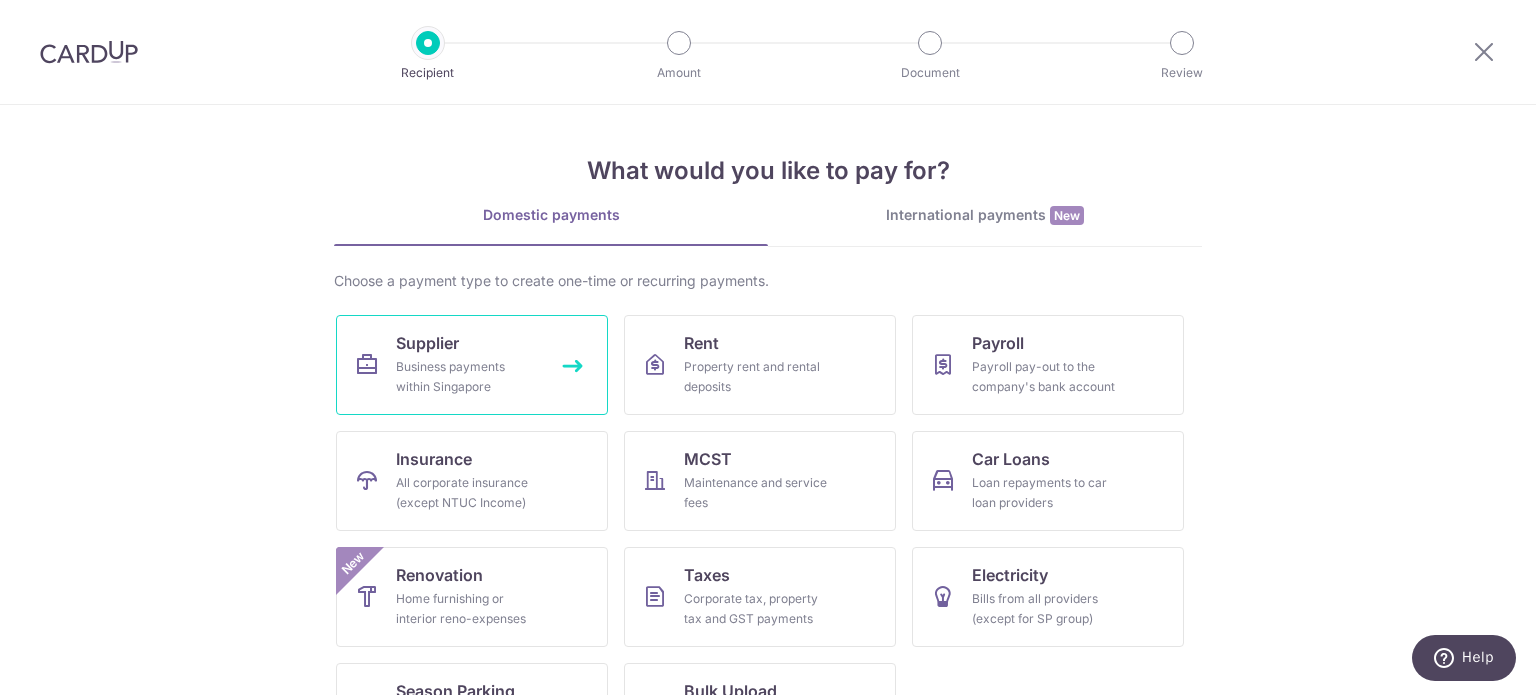 click on "Business payments within Singapore" at bounding box center [468, 377] 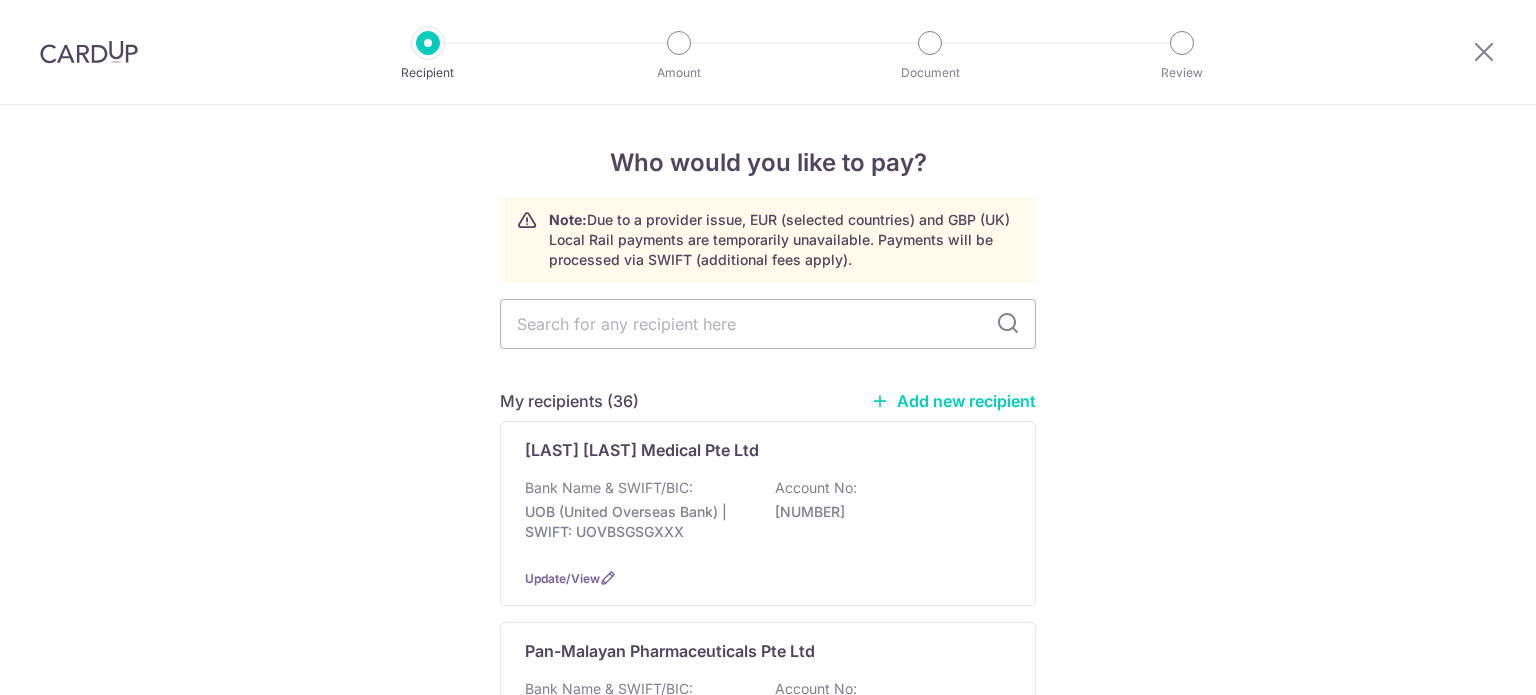 scroll, scrollTop: 0, scrollLeft: 0, axis: both 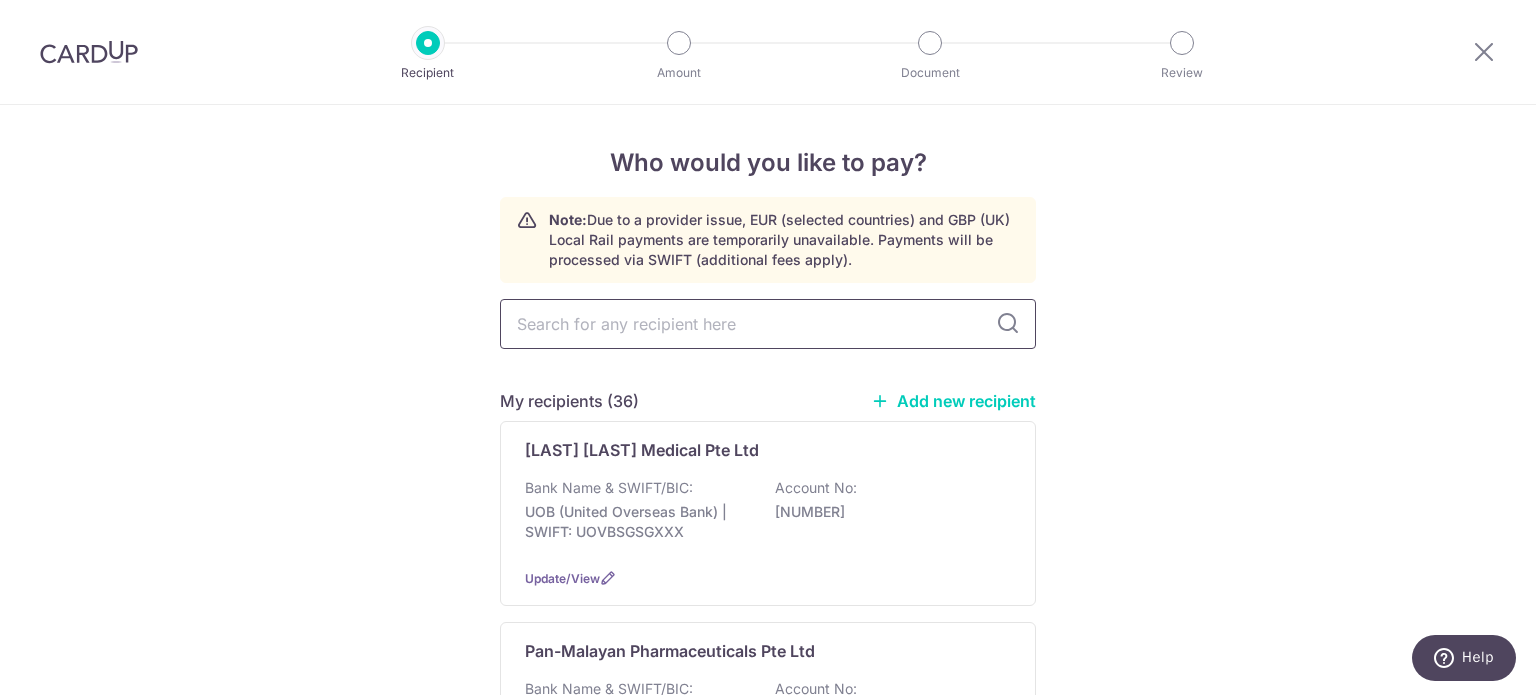 drag, startPoint x: 0, startPoint y: 0, endPoint x: 631, endPoint y: 327, distance: 710.69684 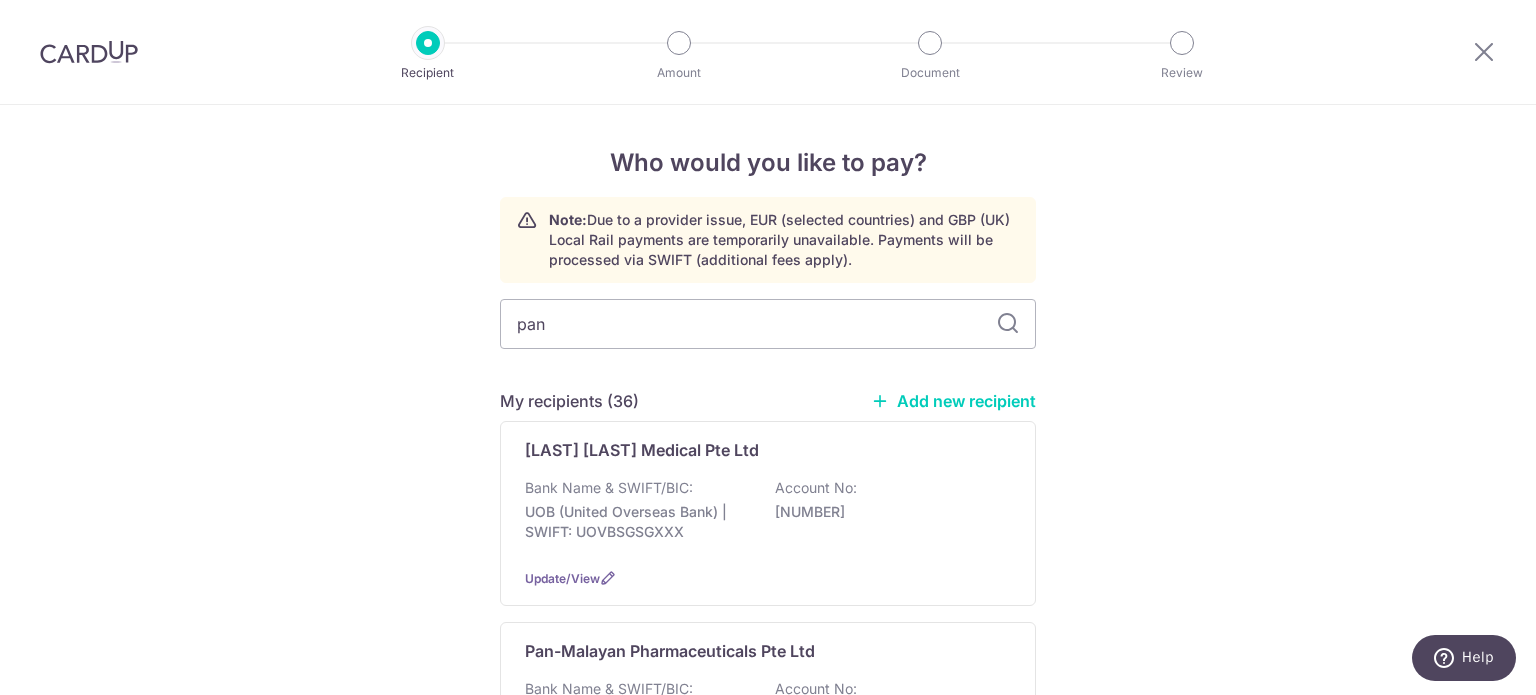 type on "pan" 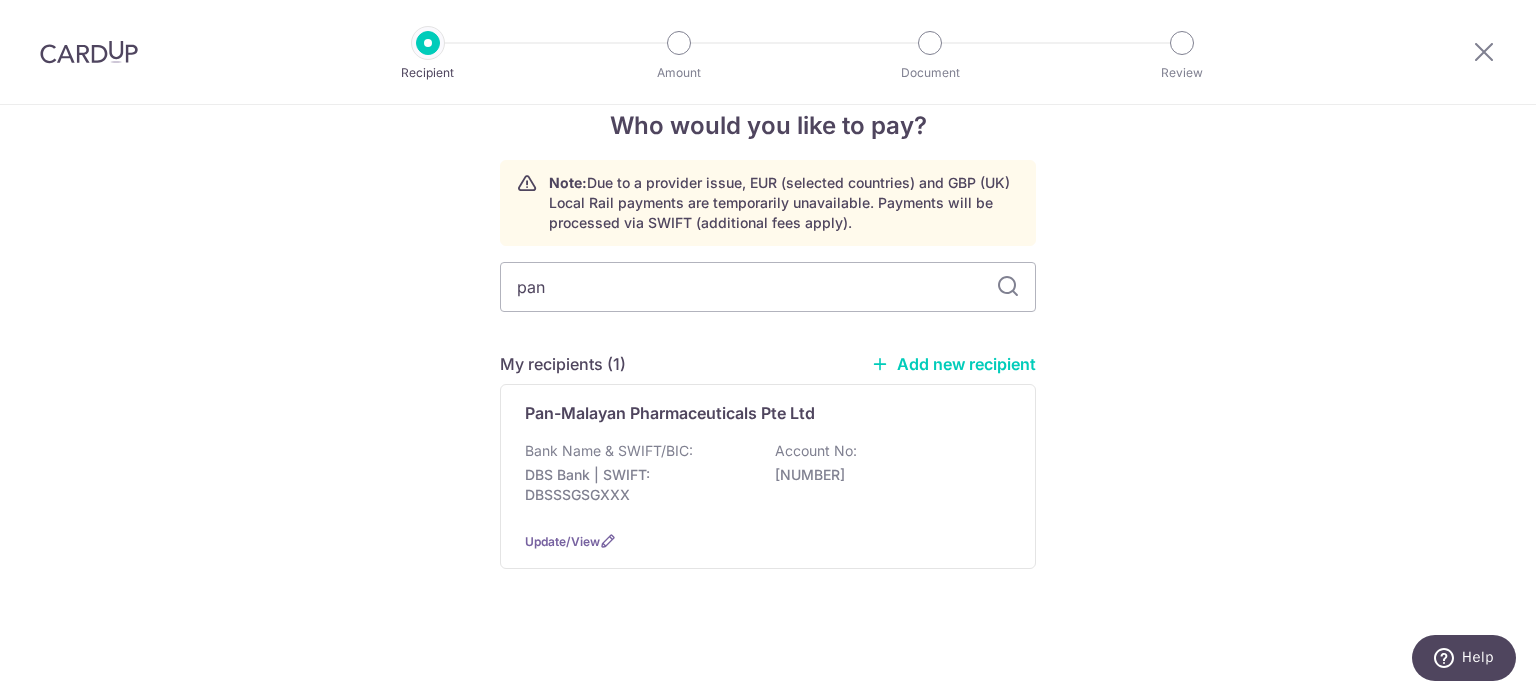 scroll, scrollTop: 36, scrollLeft: 0, axis: vertical 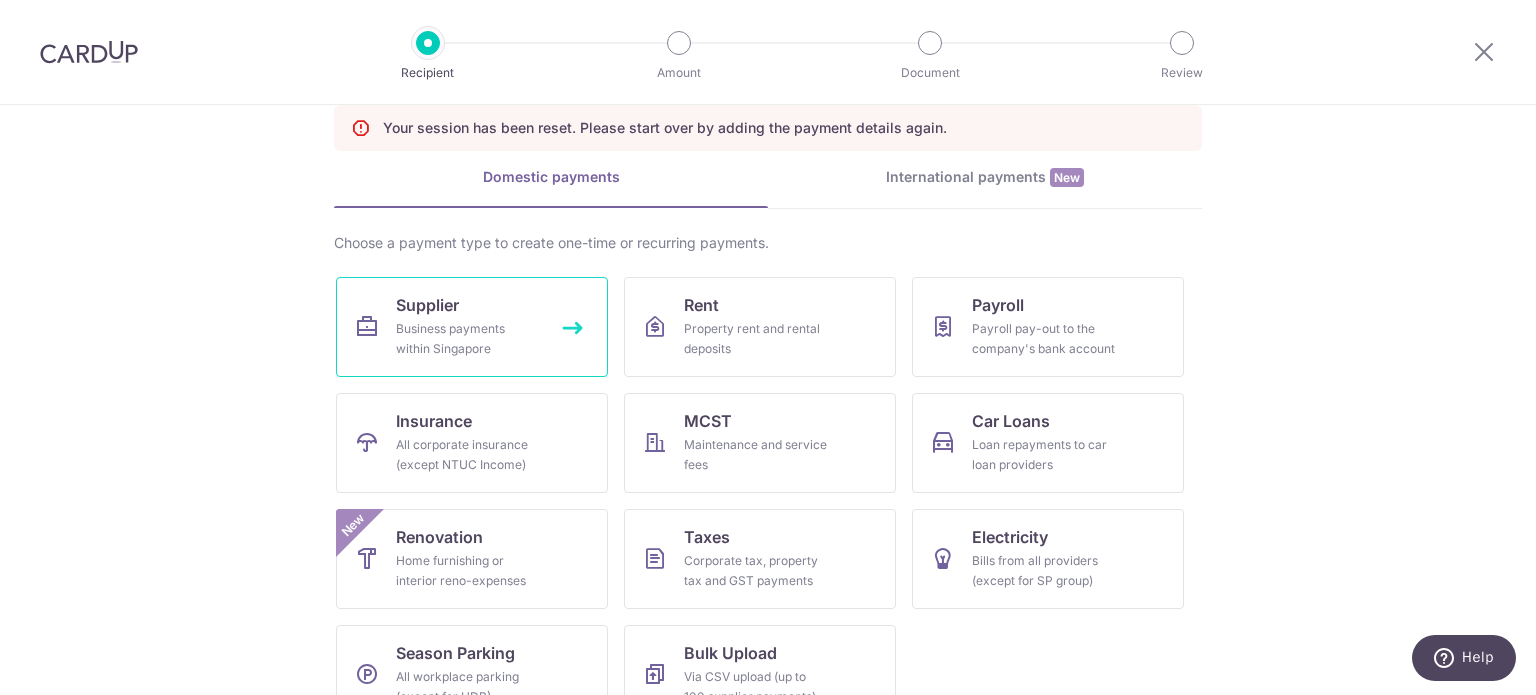 click on "Supplier" at bounding box center (427, 305) 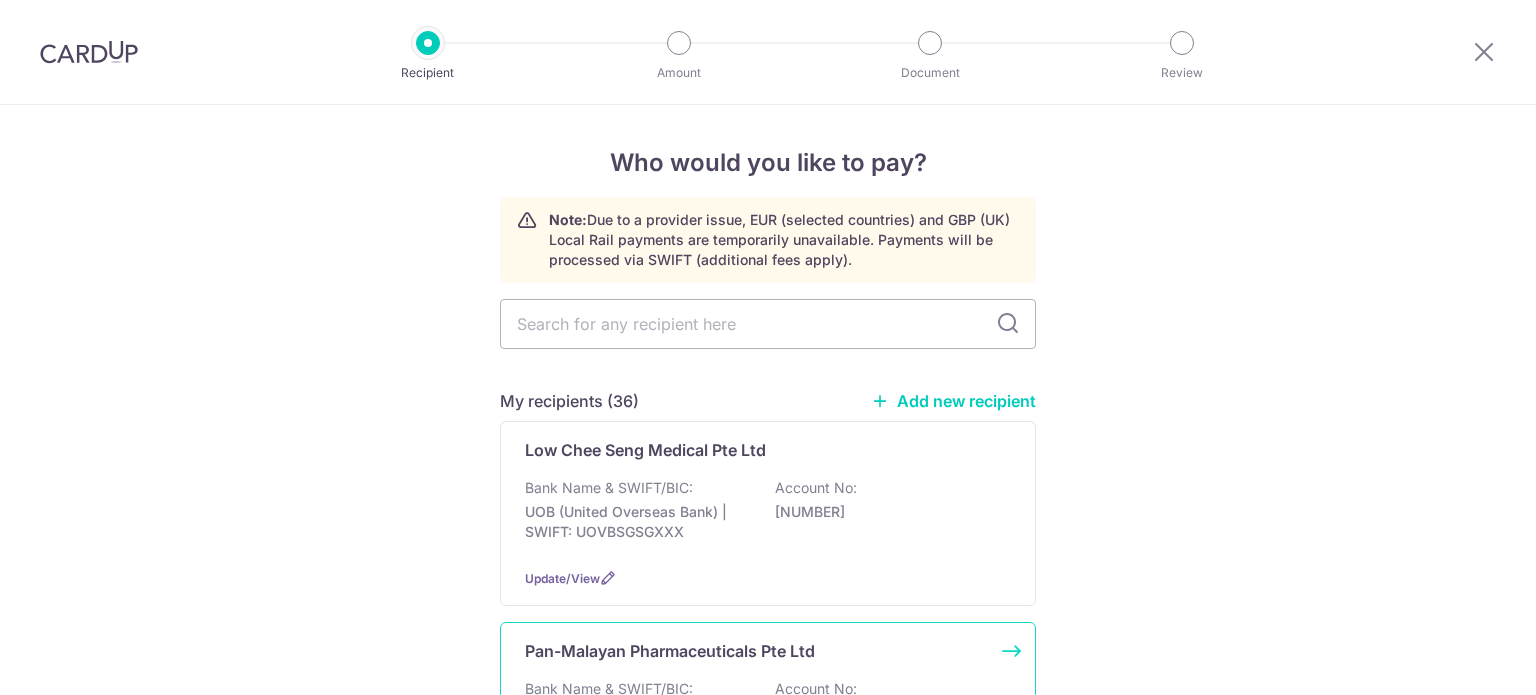 scroll, scrollTop: 0, scrollLeft: 0, axis: both 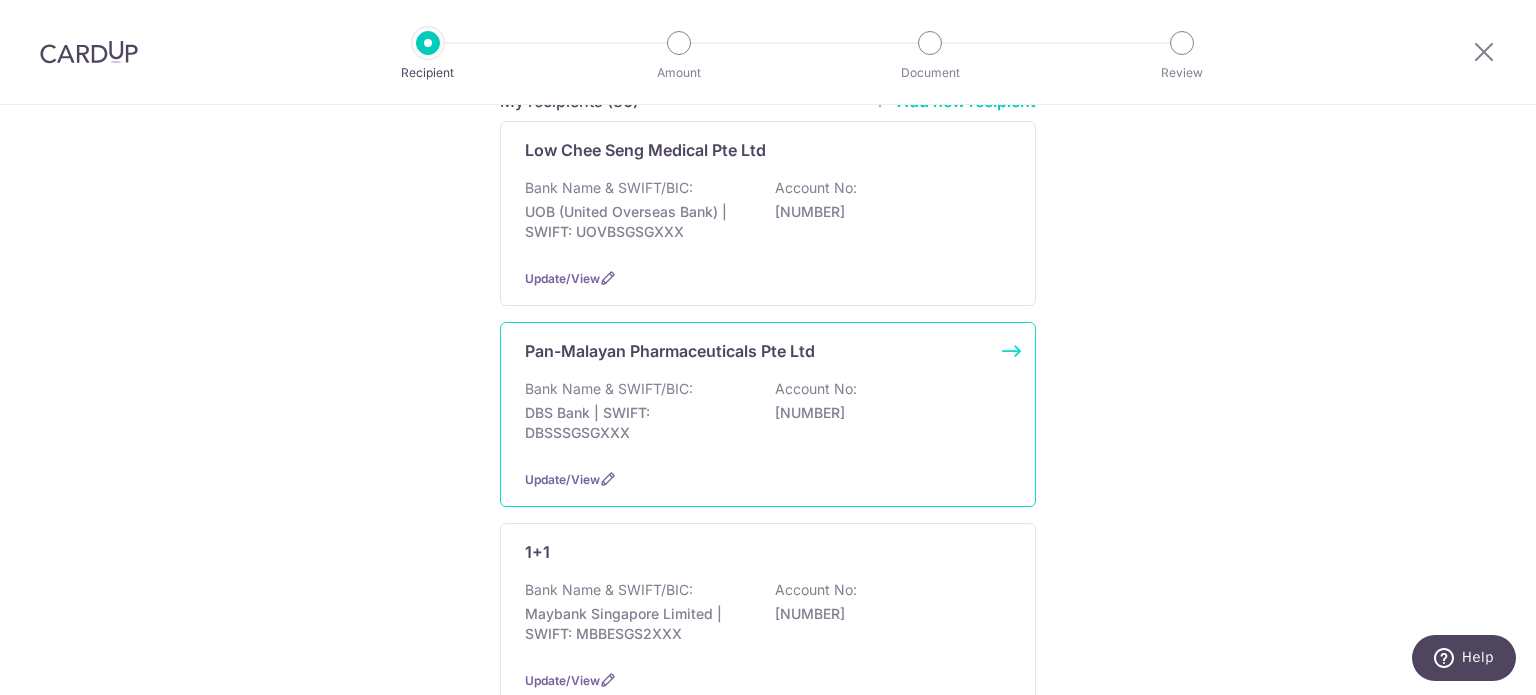 click on "Pan-Malayan Pharmaceuticals Pte Ltd" at bounding box center (670, 351) 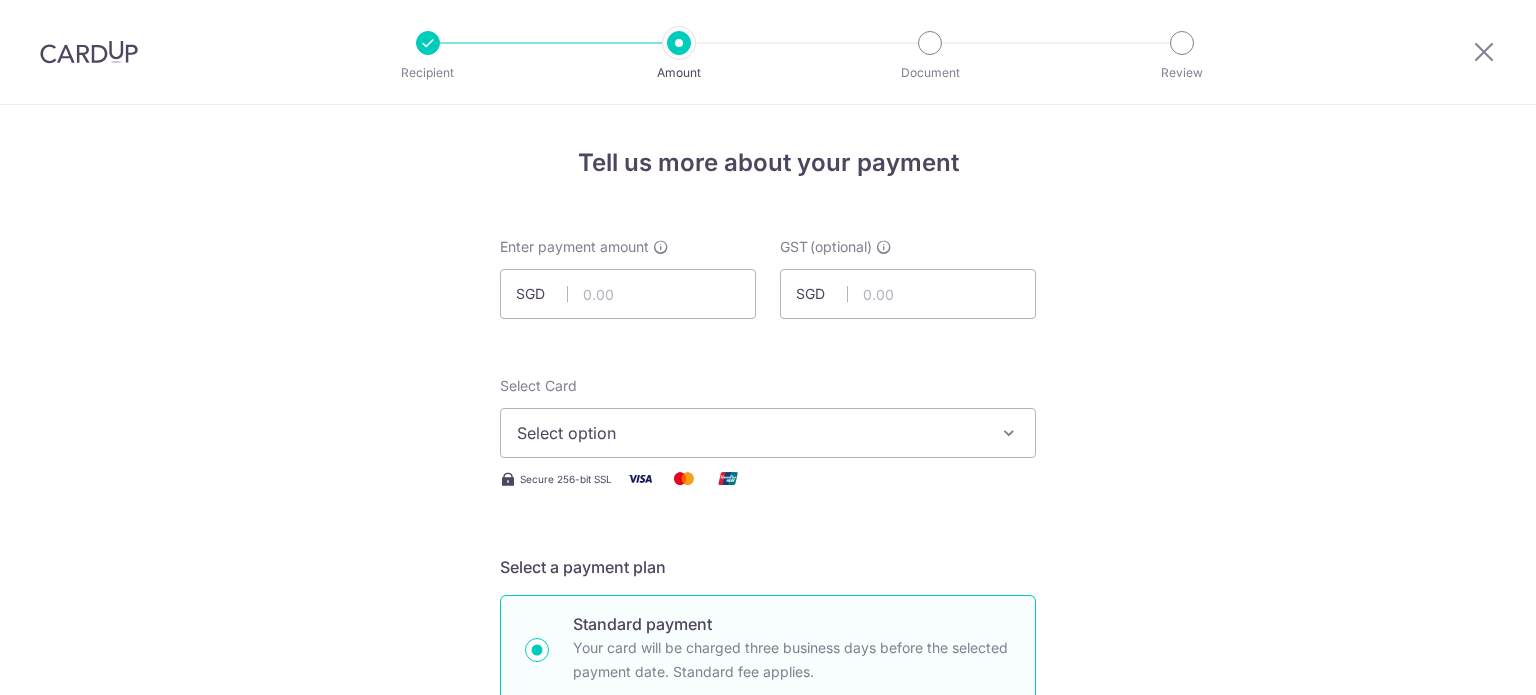 scroll, scrollTop: 0, scrollLeft: 0, axis: both 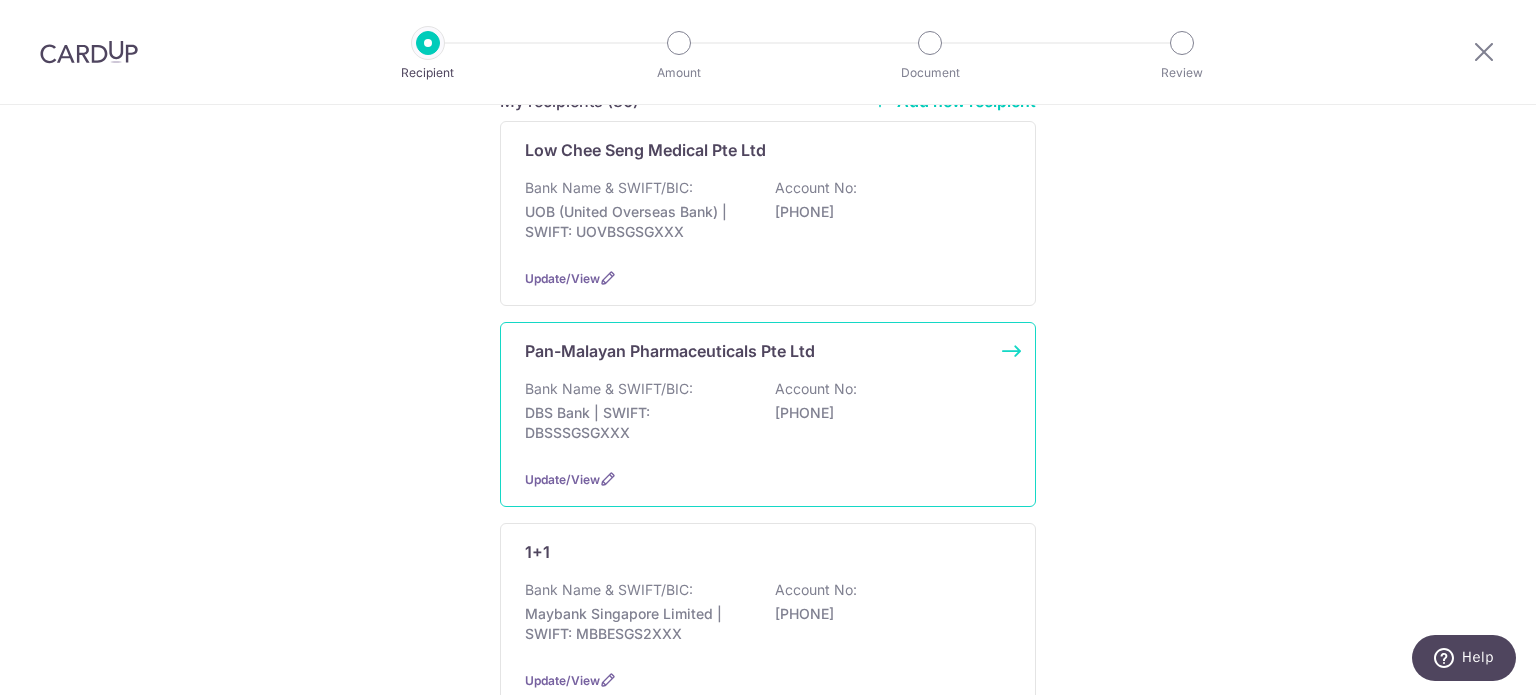 click on "[PHONE]" at bounding box center [887, 413] 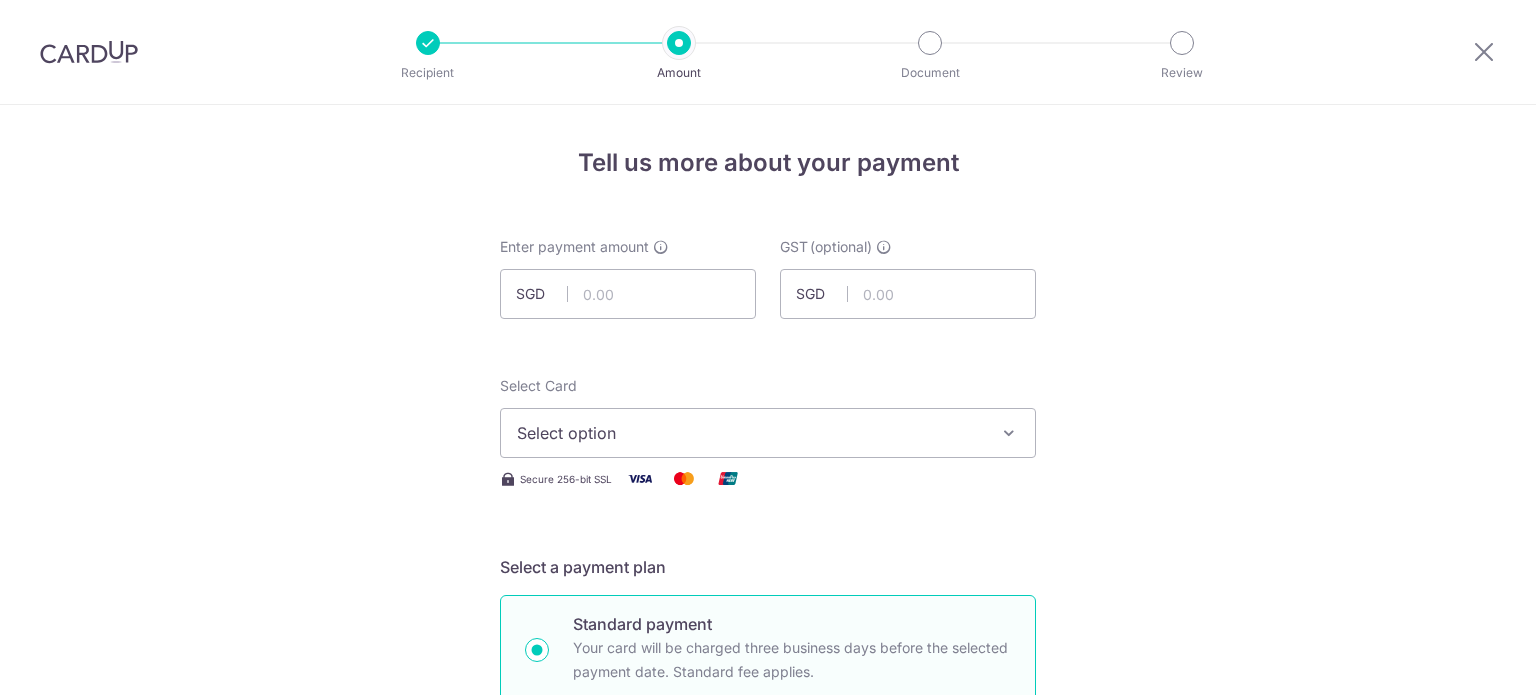 scroll, scrollTop: 0, scrollLeft: 0, axis: both 